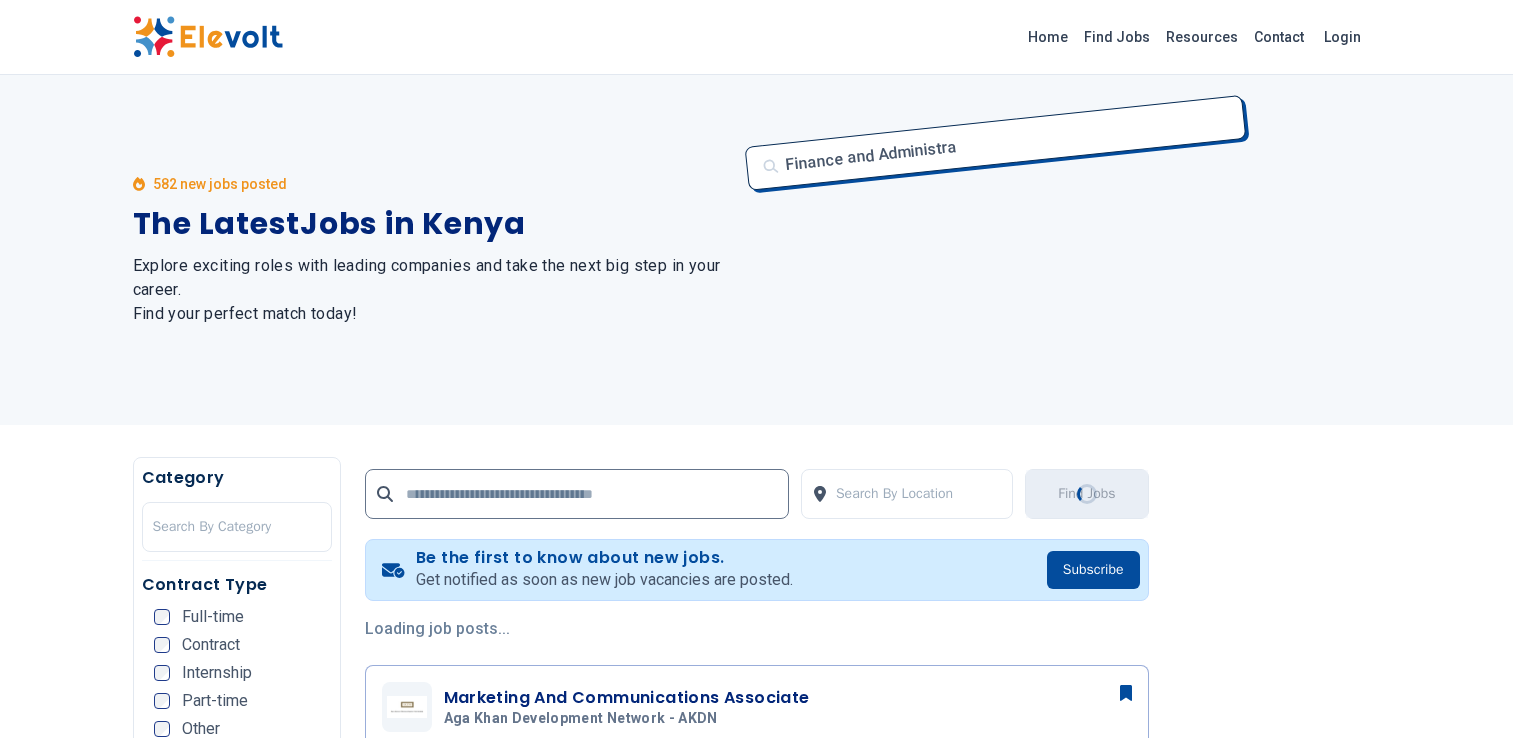 scroll, scrollTop: 1000, scrollLeft: 0, axis: vertical 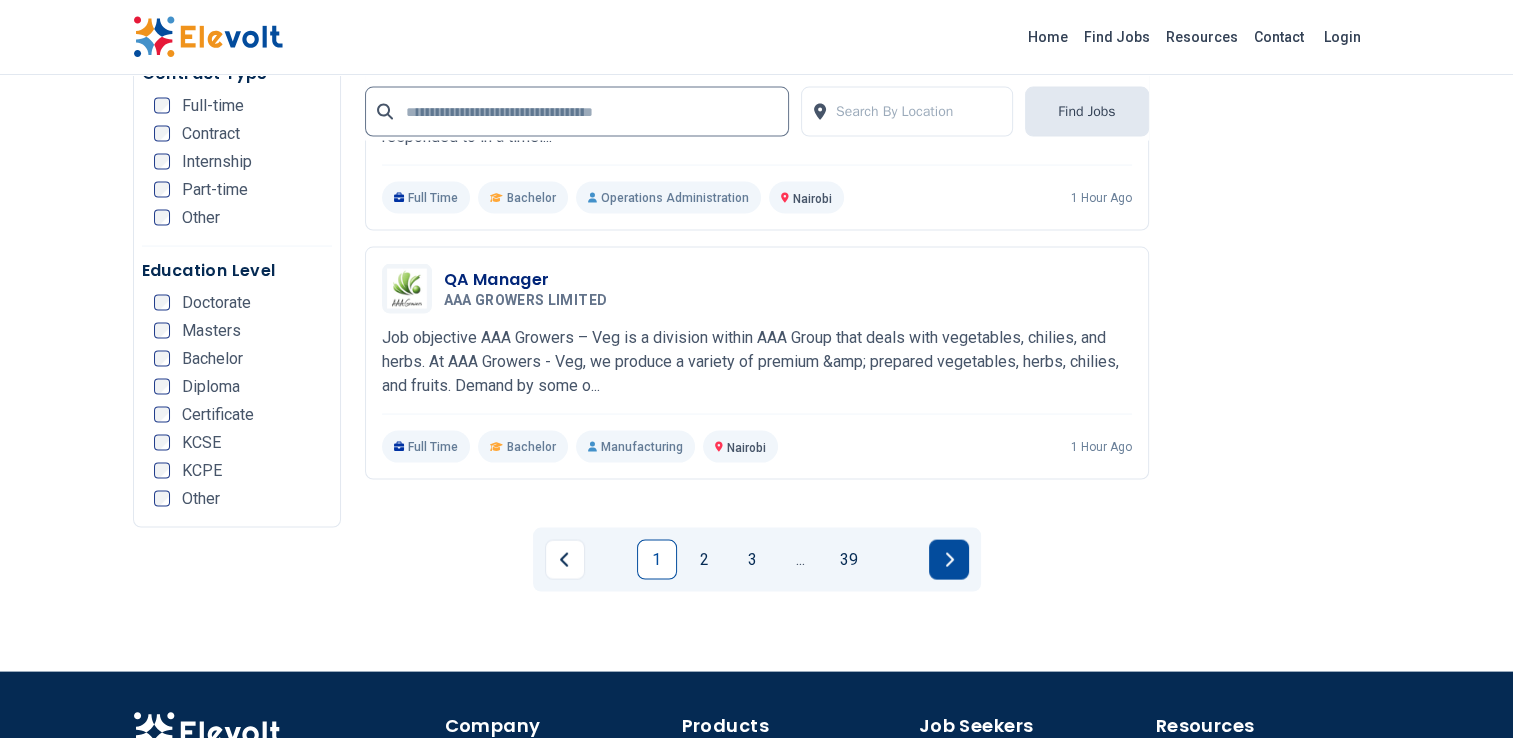 click at bounding box center (949, 560) 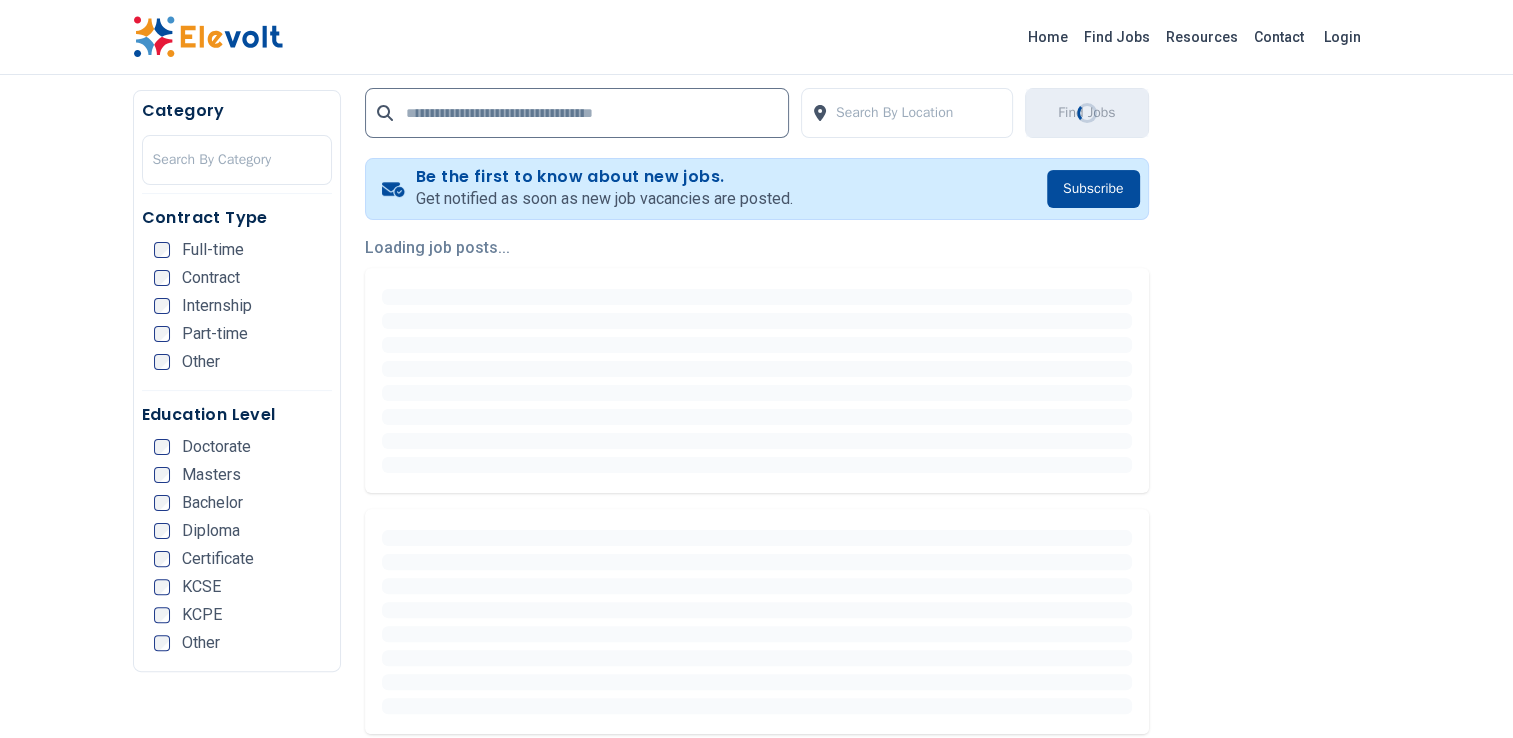 scroll, scrollTop: 400, scrollLeft: 0, axis: vertical 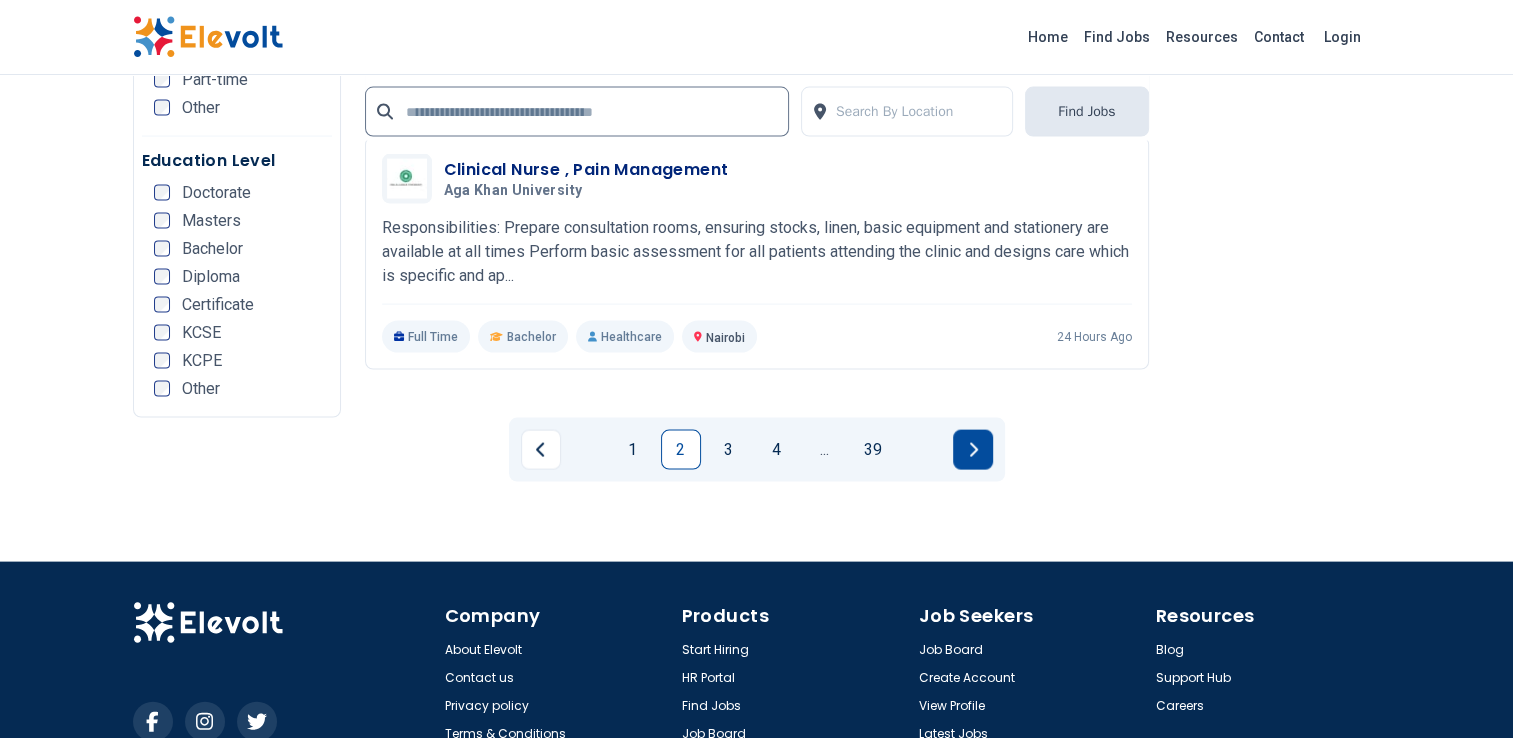 click at bounding box center (973, 450) 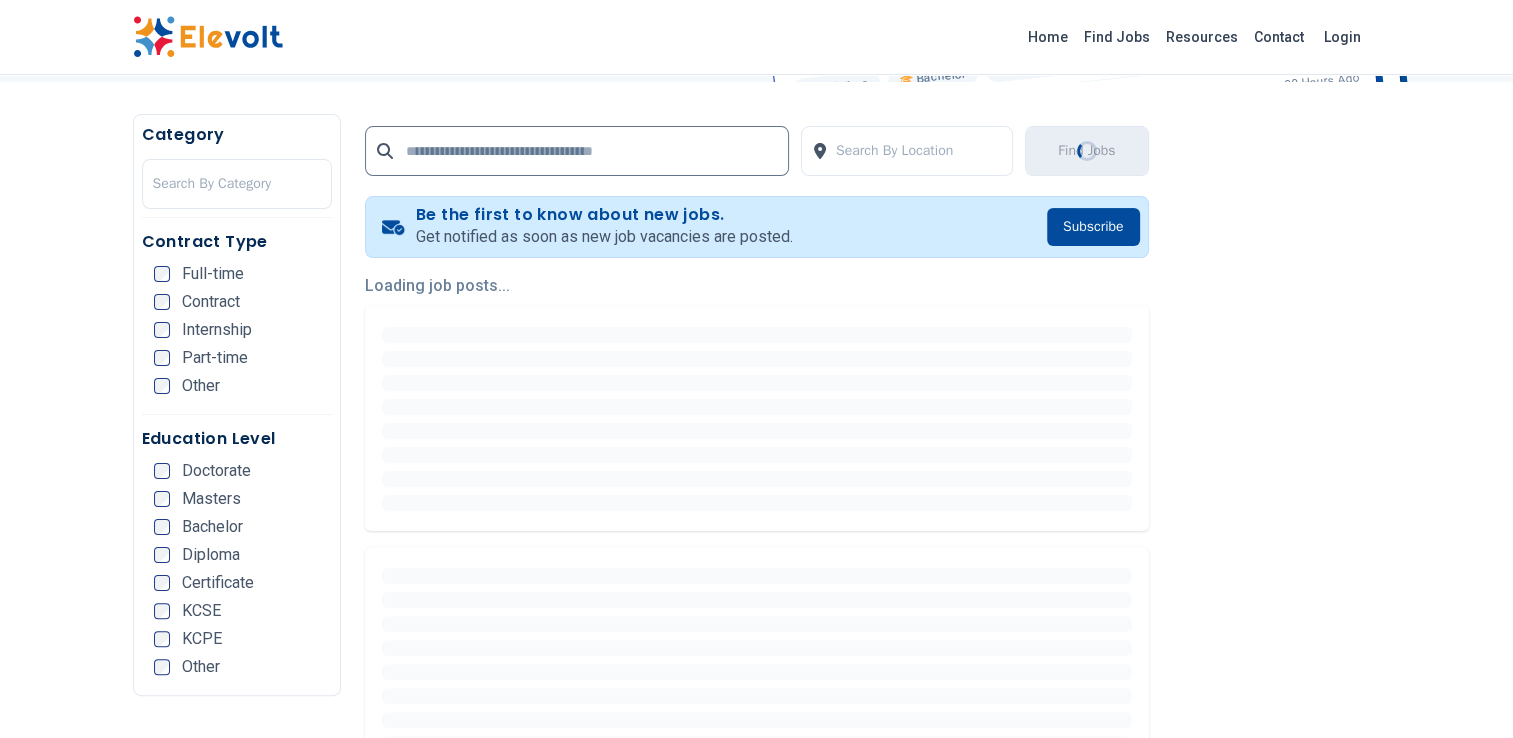 scroll, scrollTop: 400, scrollLeft: 0, axis: vertical 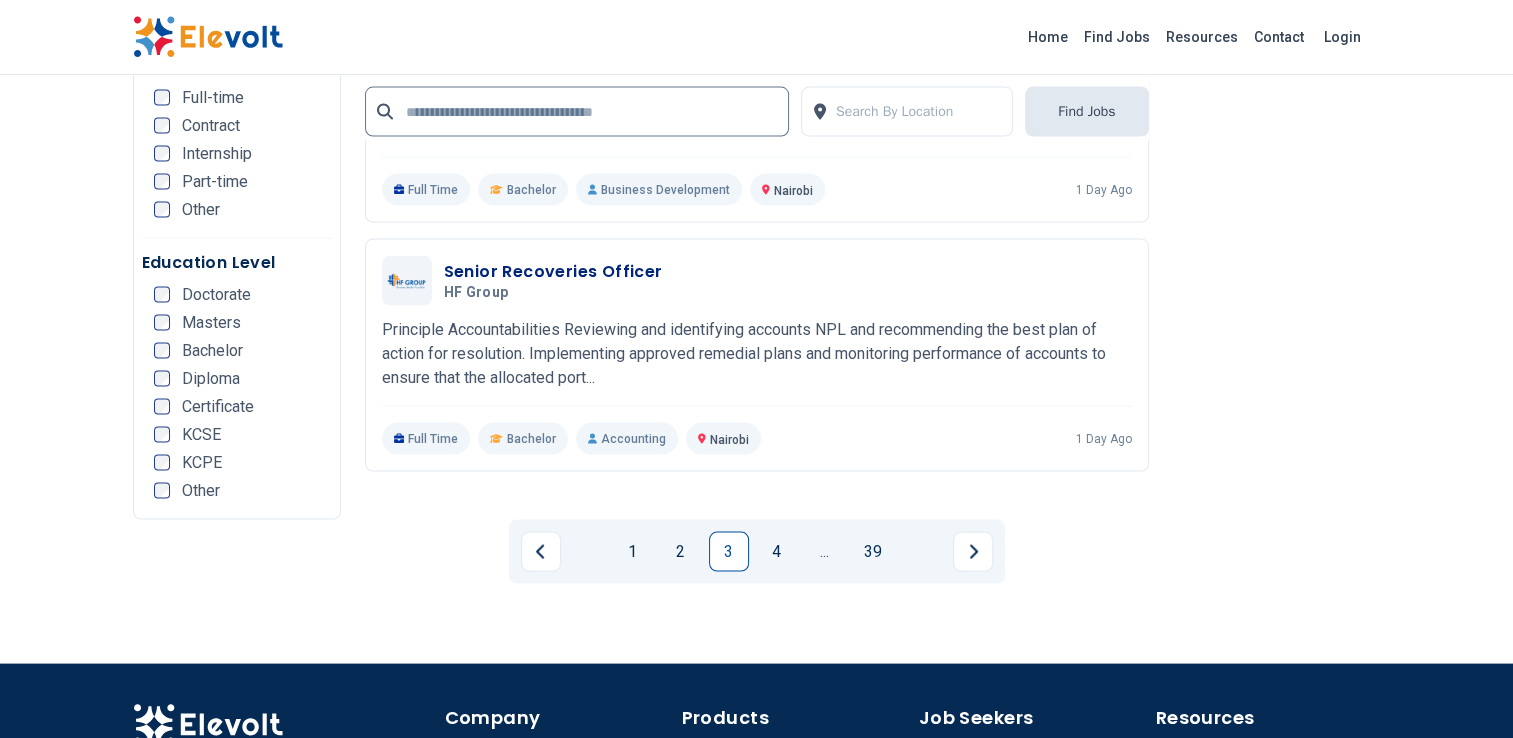 click at bounding box center [973, 552] 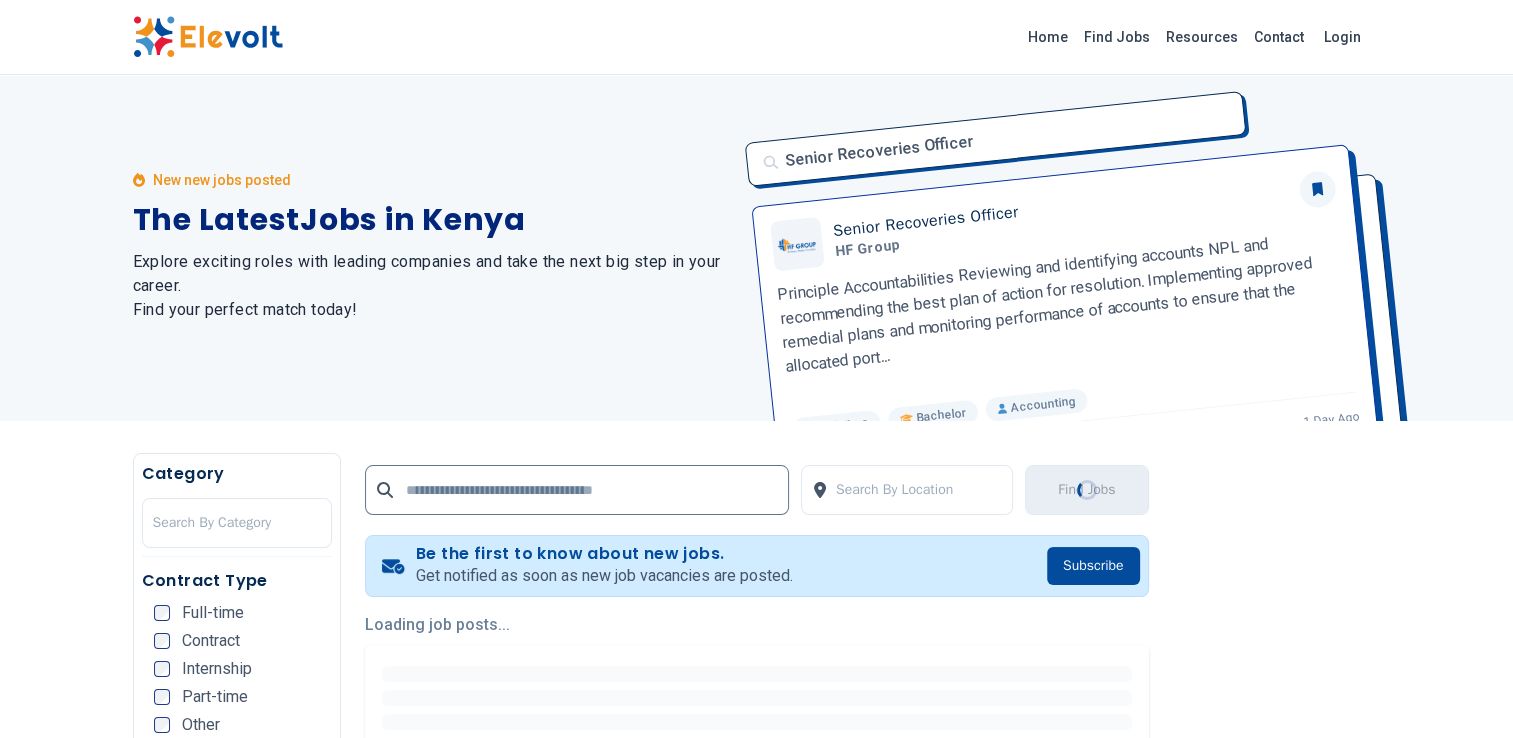 scroll, scrollTop: 0, scrollLeft: 0, axis: both 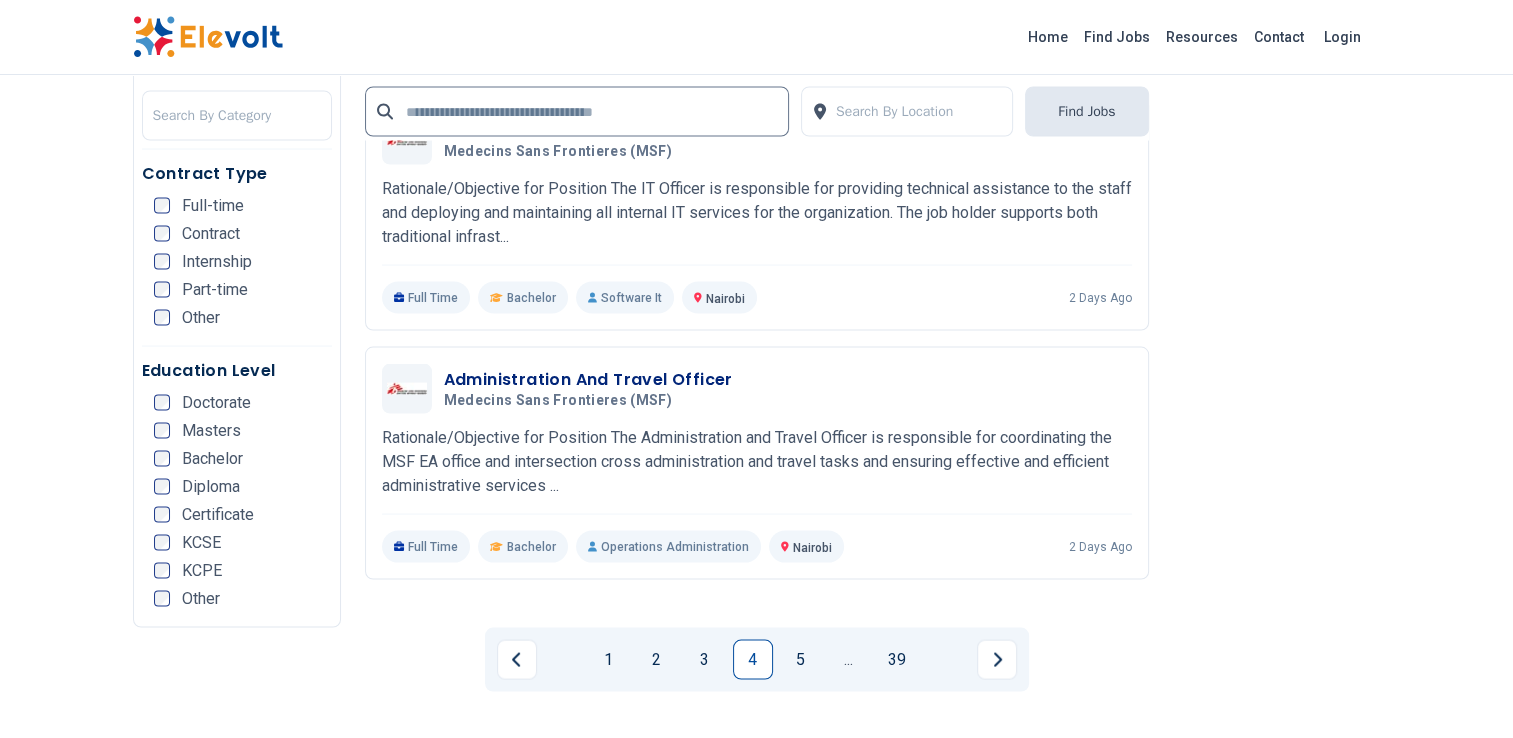 click at bounding box center (997, 660) 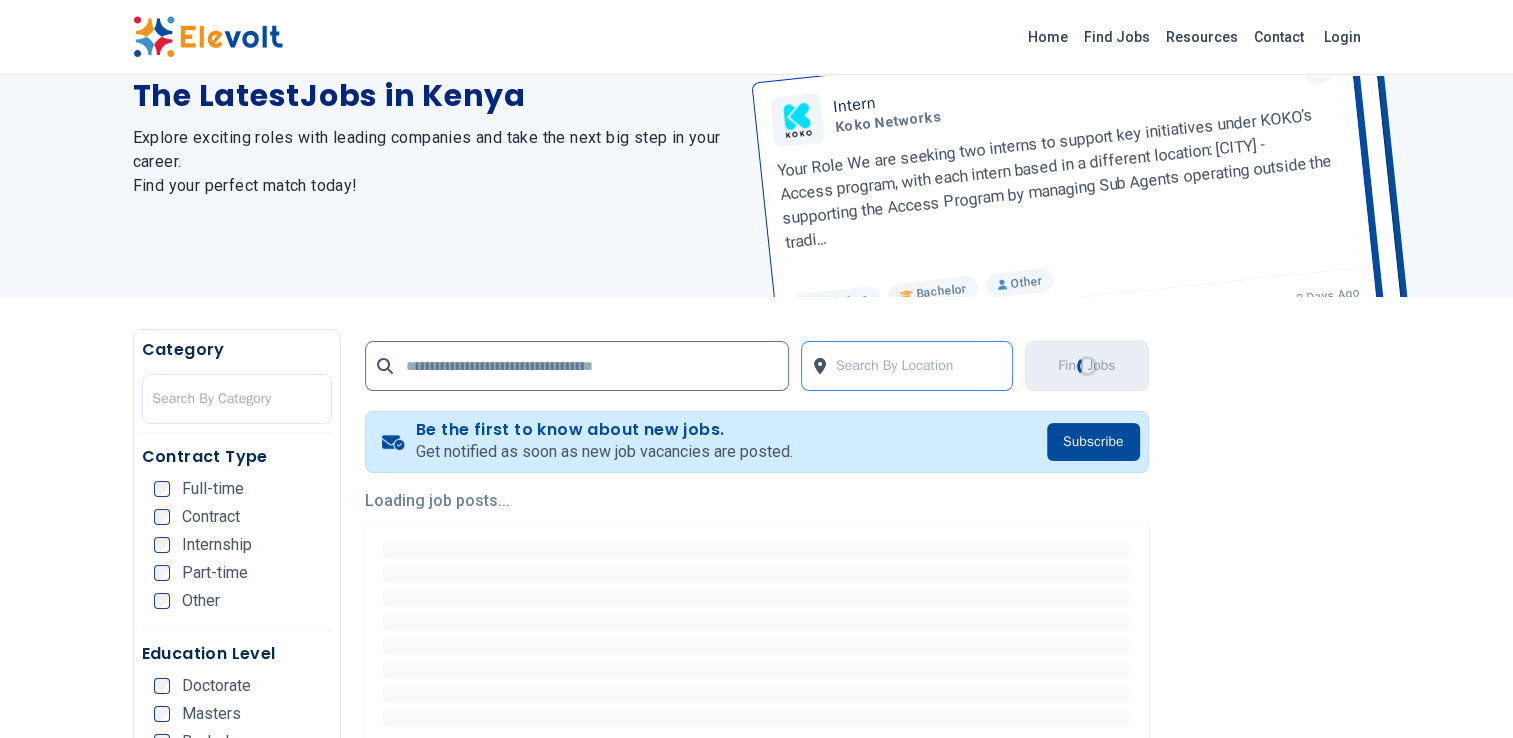 scroll, scrollTop: 400, scrollLeft: 0, axis: vertical 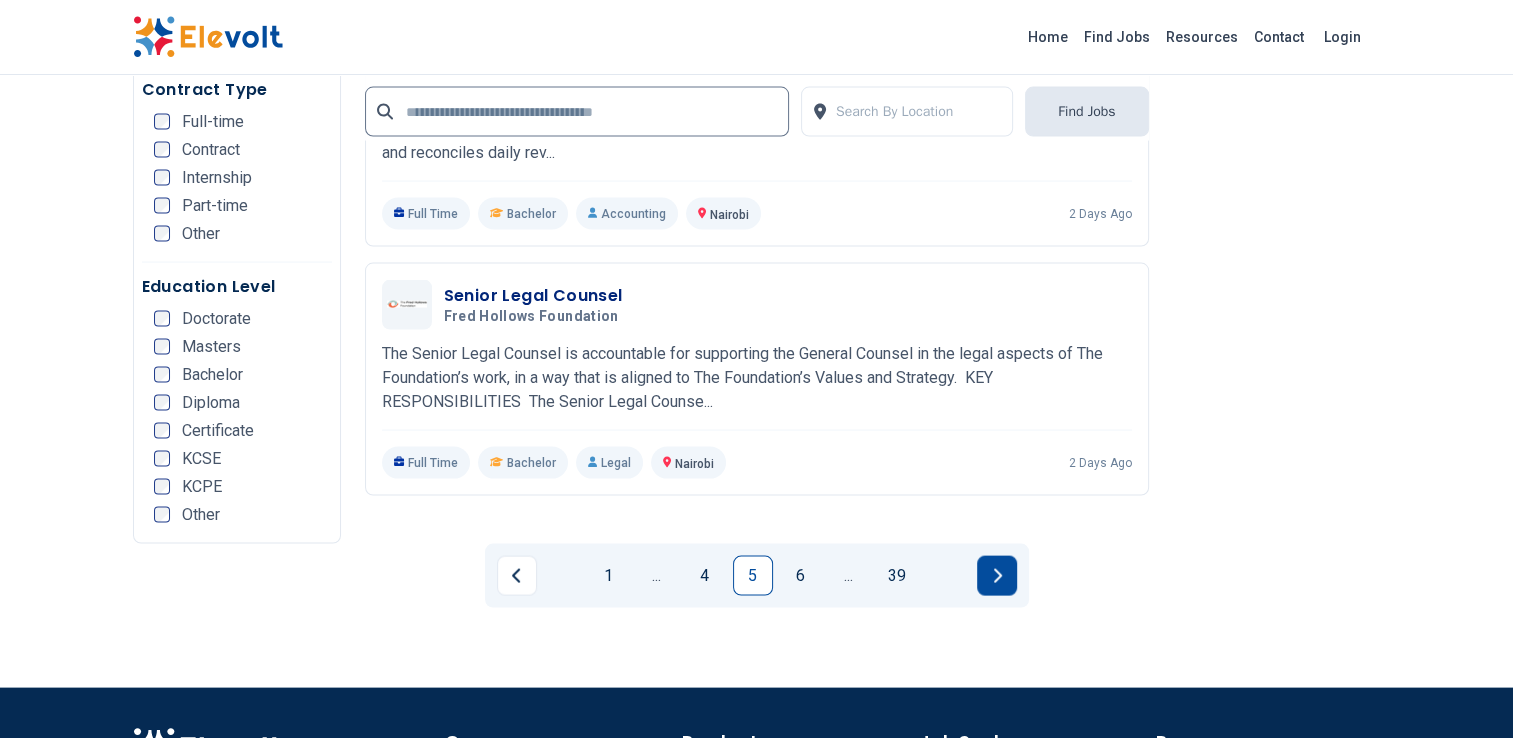 click at bounding box center [997, 576] 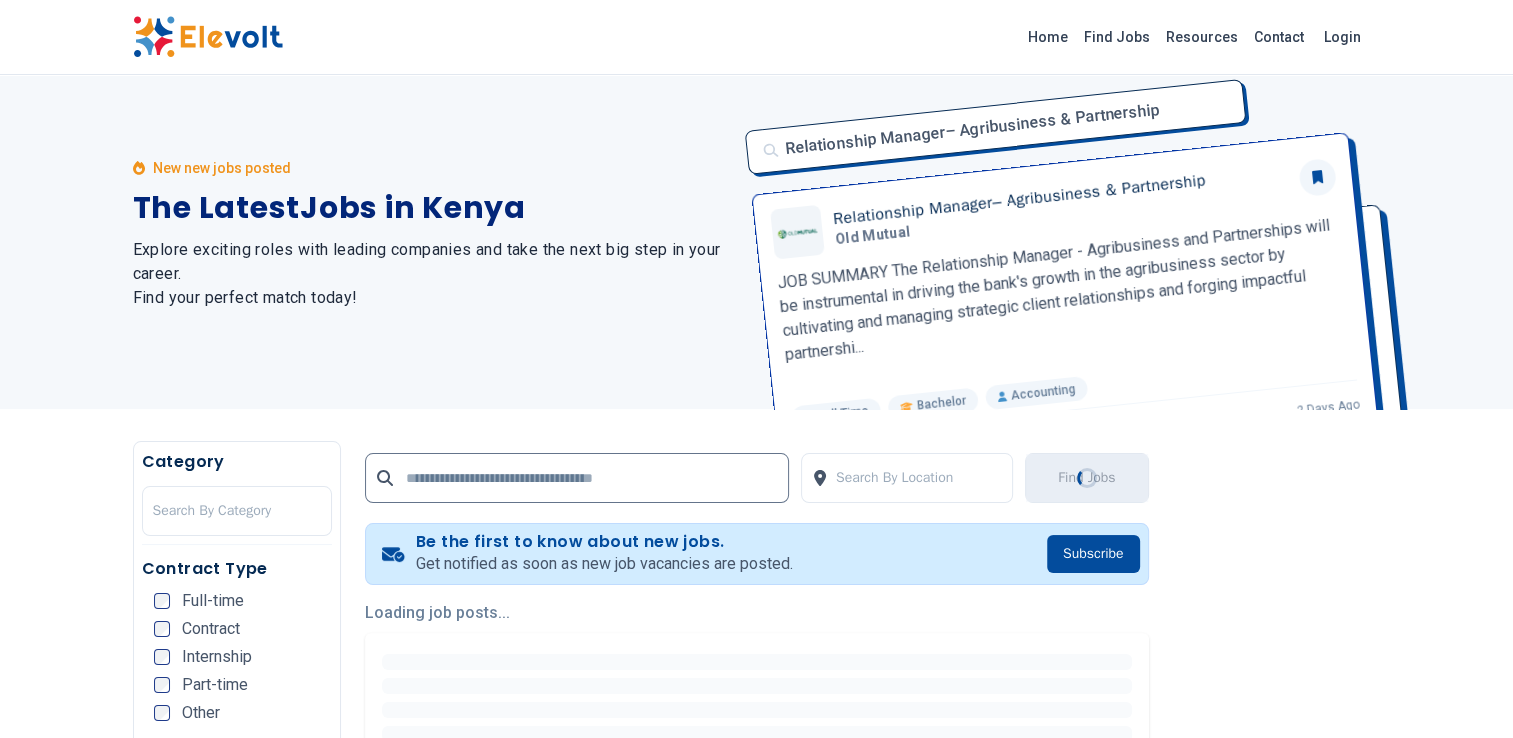 scroll, scrollTop: 0, scrollLeft: 0, axis: both 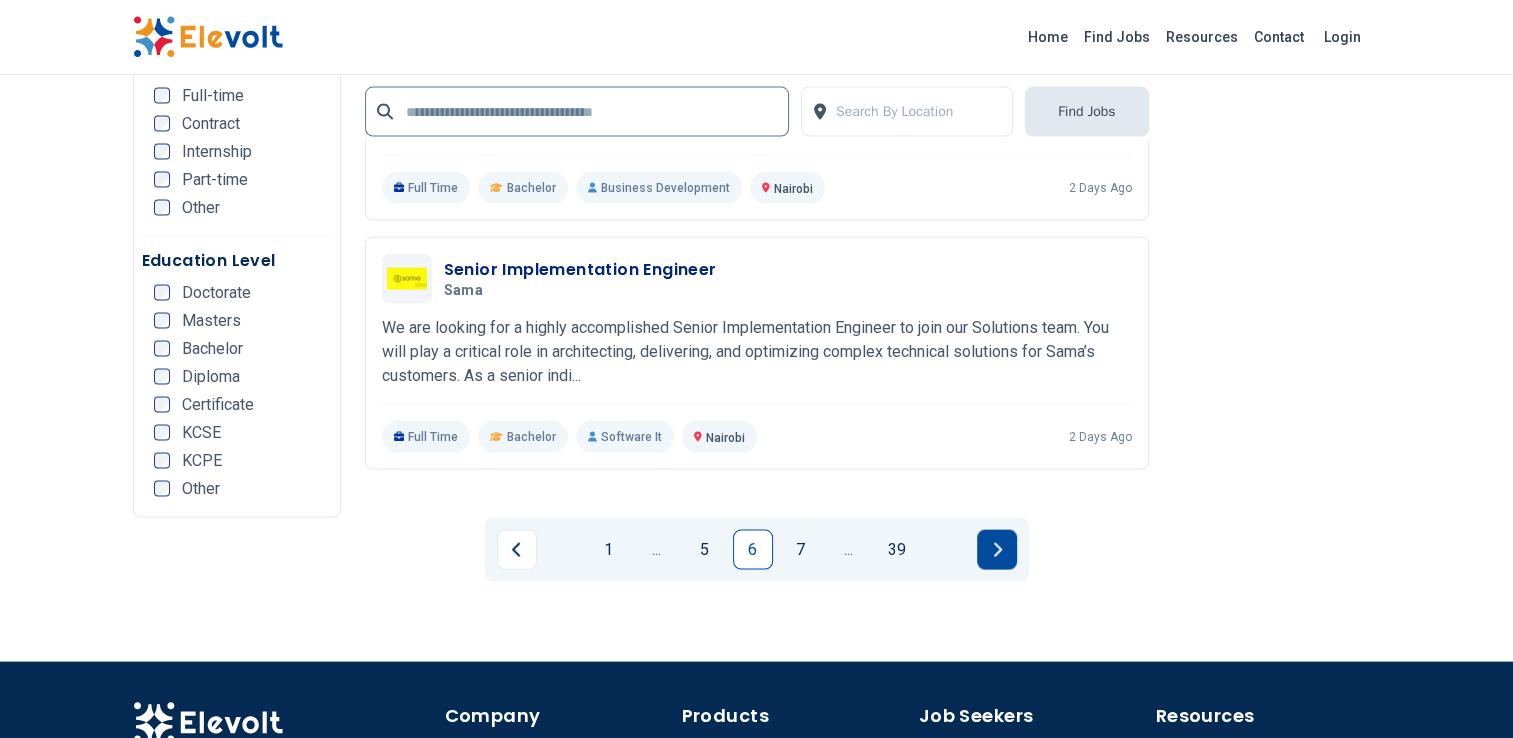 click at bounding box center (997, 550) 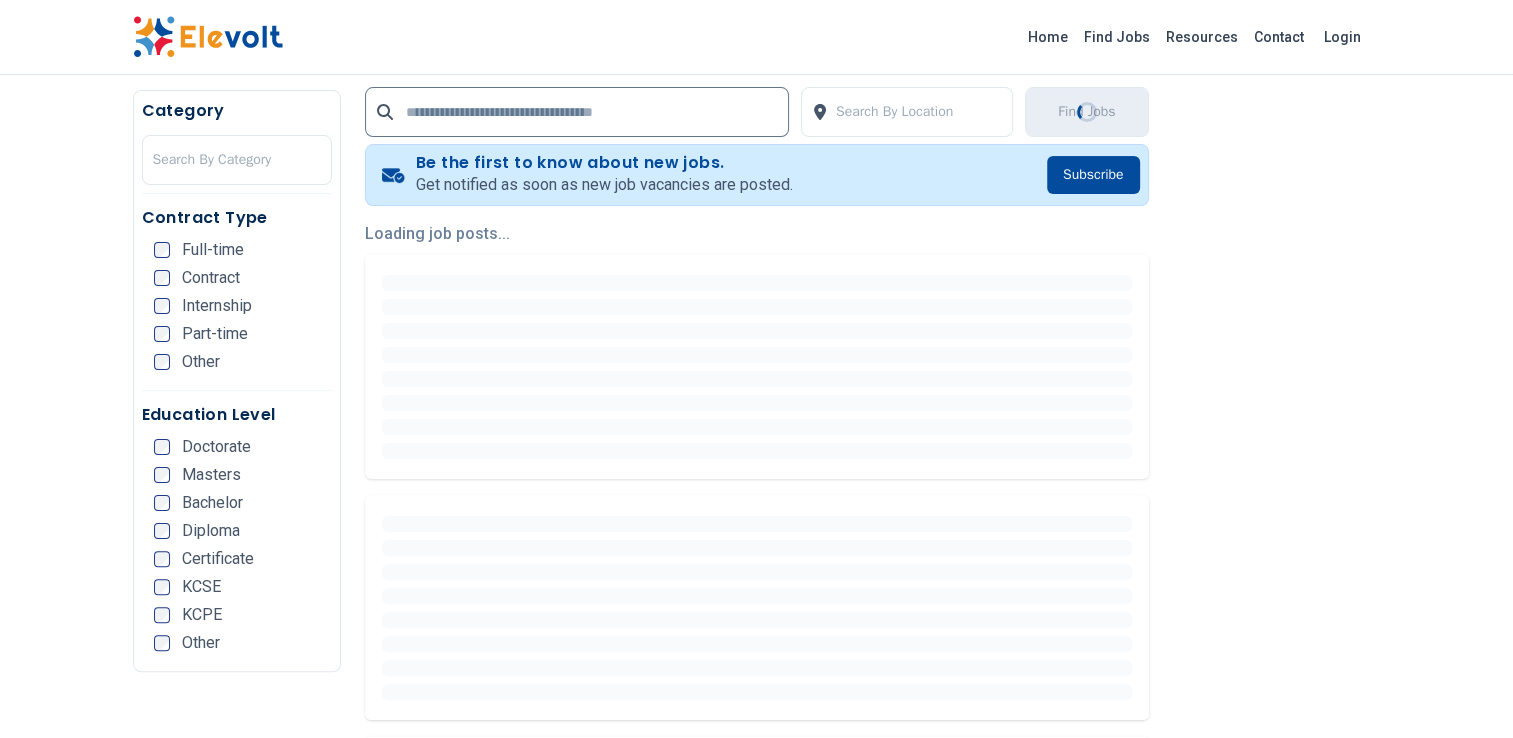 scroll, scrollTop: 500, scrollLeft: 0, axis: vertical 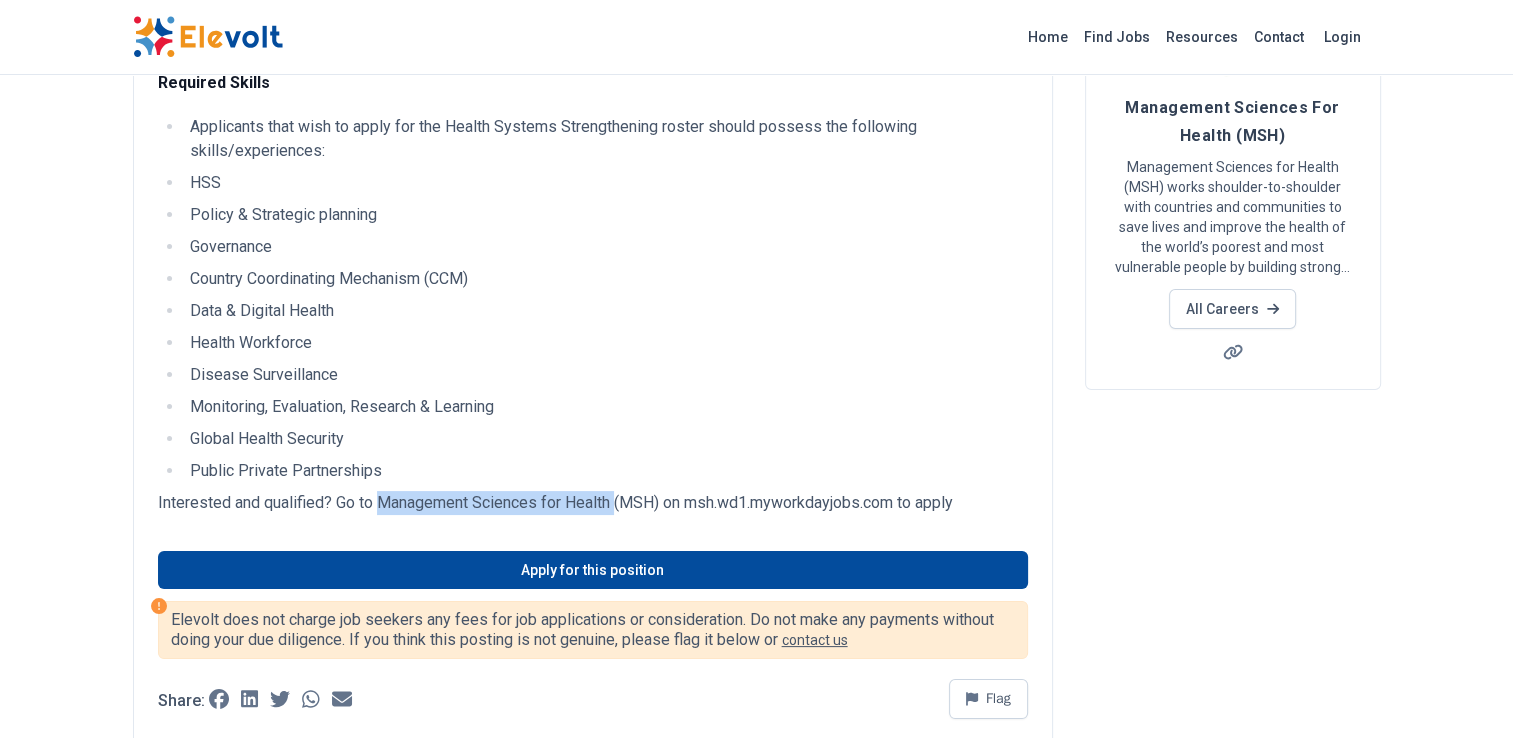 drag, startPoint x: 376, startPoint y: 505, endPoint x: 617, endPoint y: 505, distance: 241 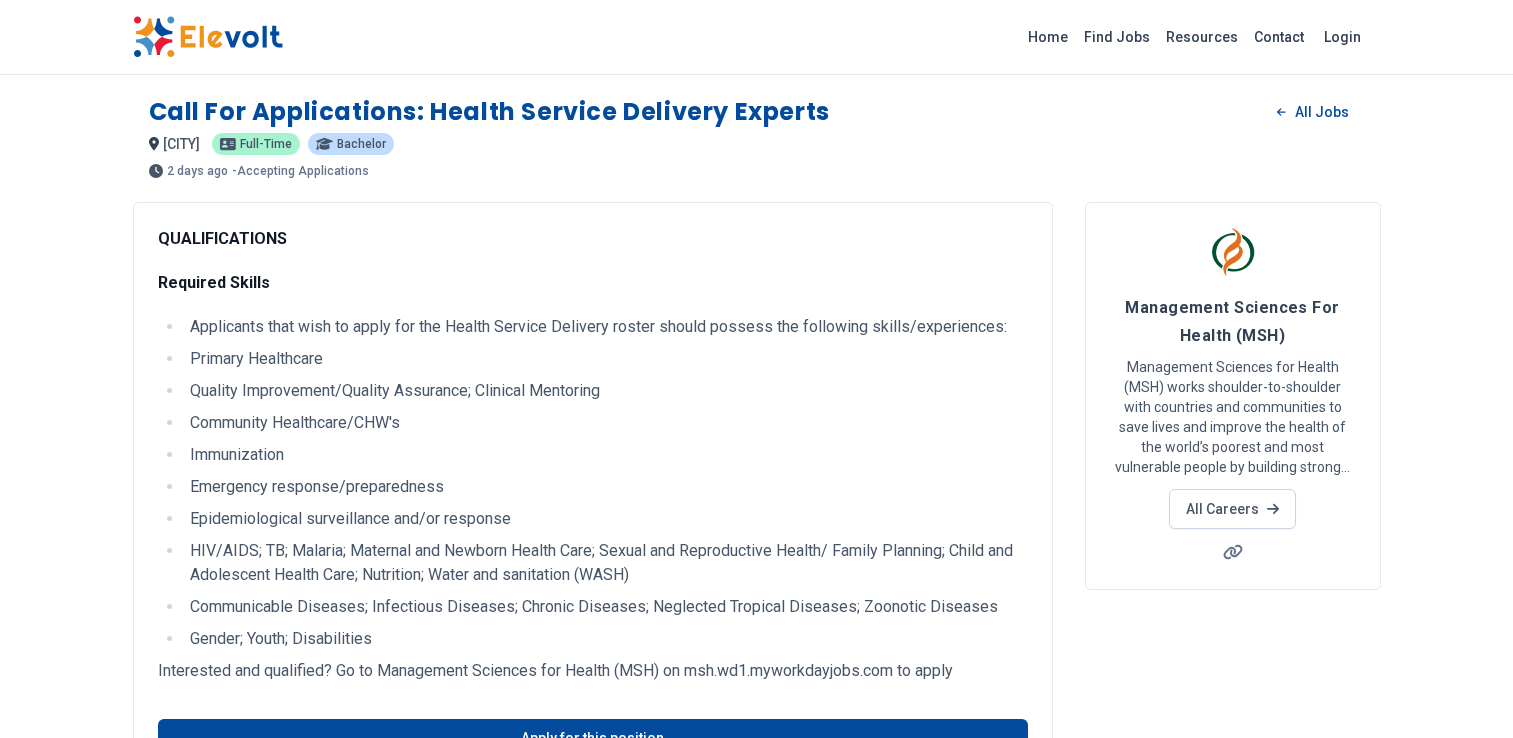 scroll, scrollTop: 0, scrollLeft: 0, axis: both 